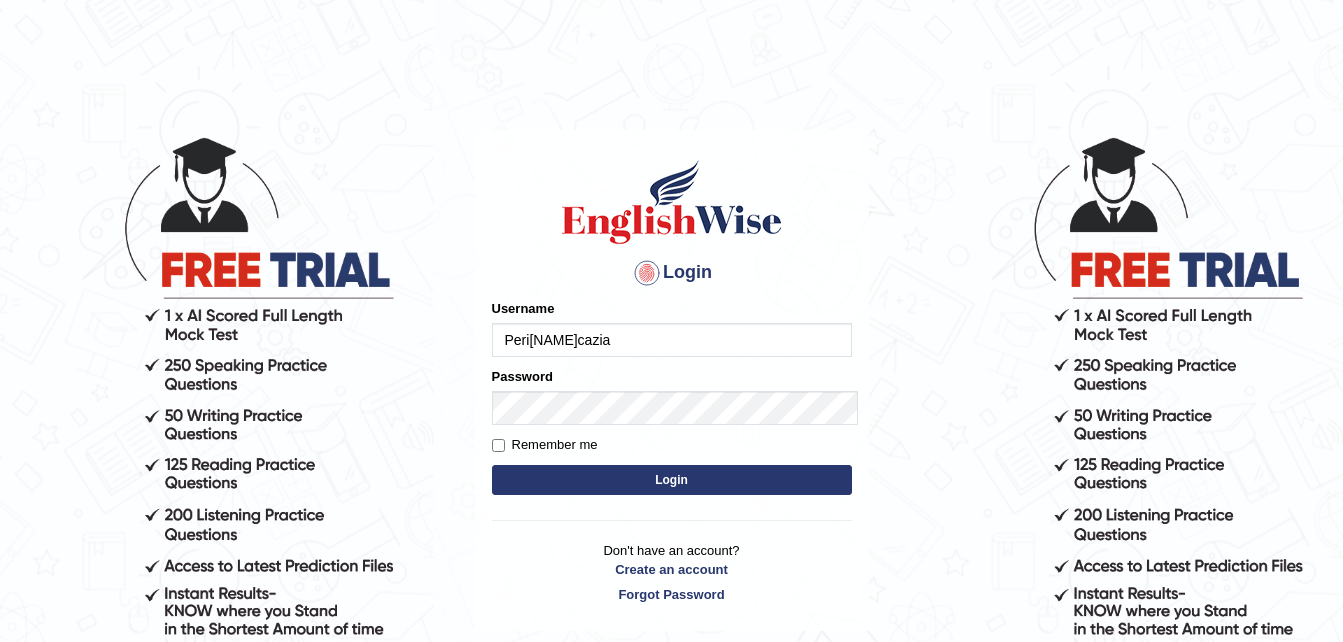 scroll, scrollTop: 0, scrollLeft: 0, axis: both 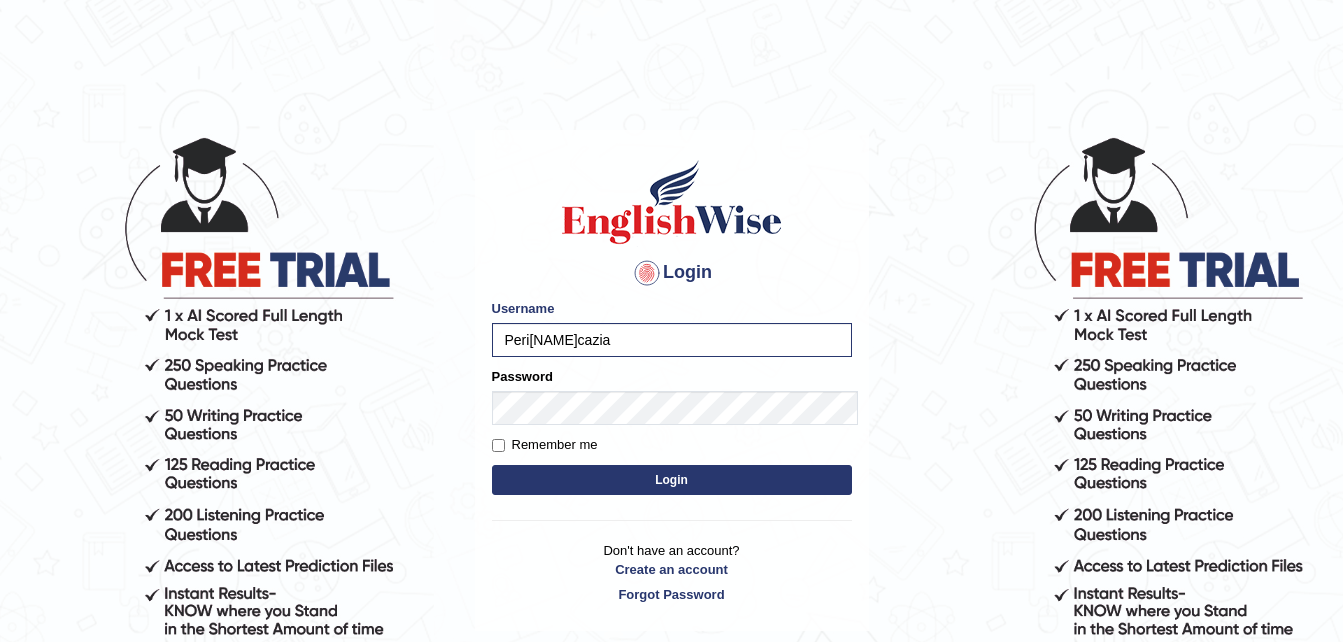 click on "Login" at bounding box center [672, 480] 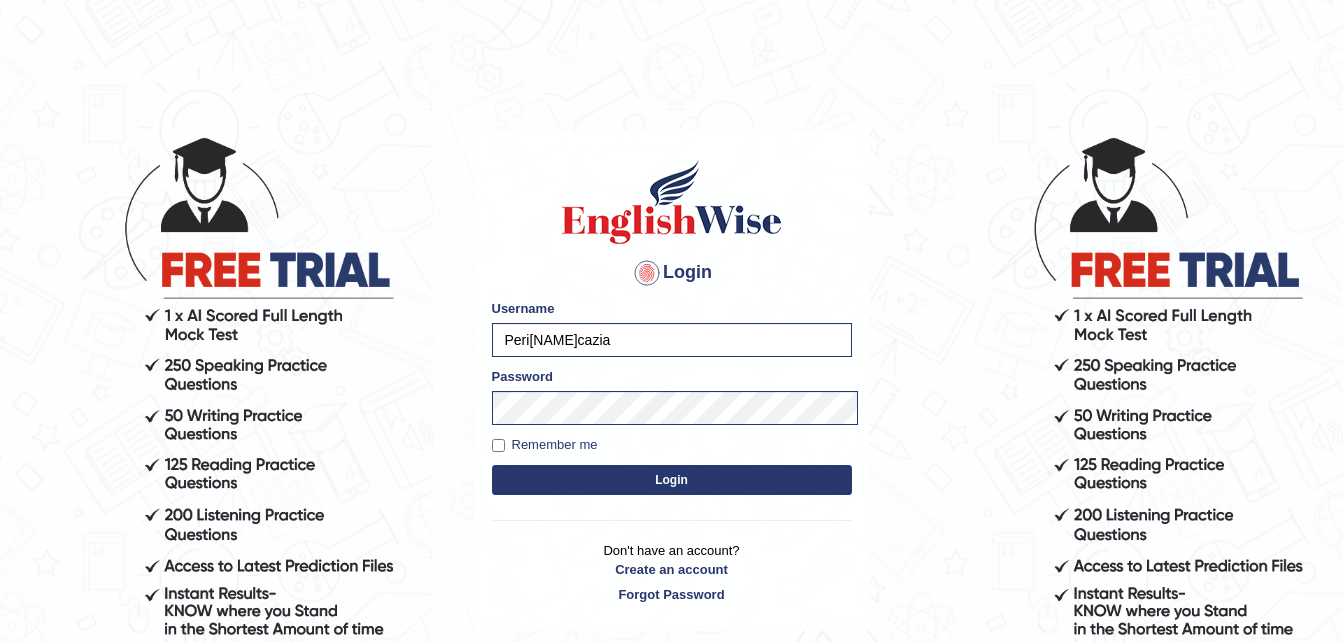 click on "Login" at bounding box center [672, 480] 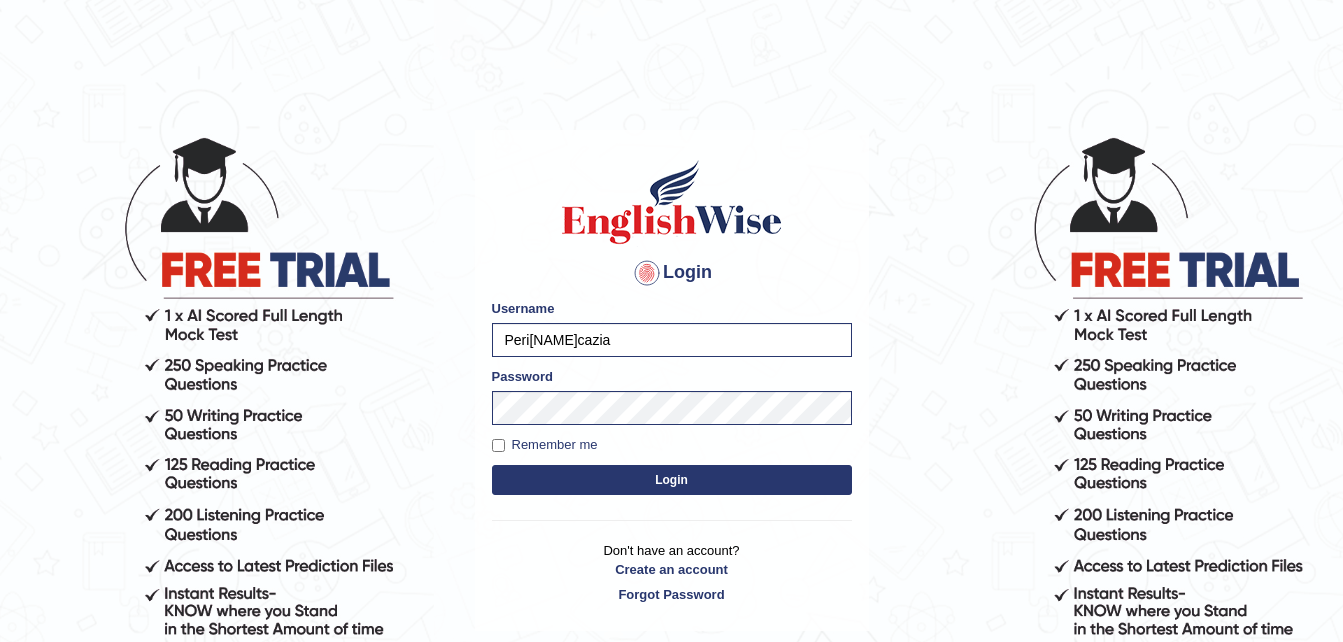 scroll, scrollTop: 0, scrollLeft: 0, axis: both 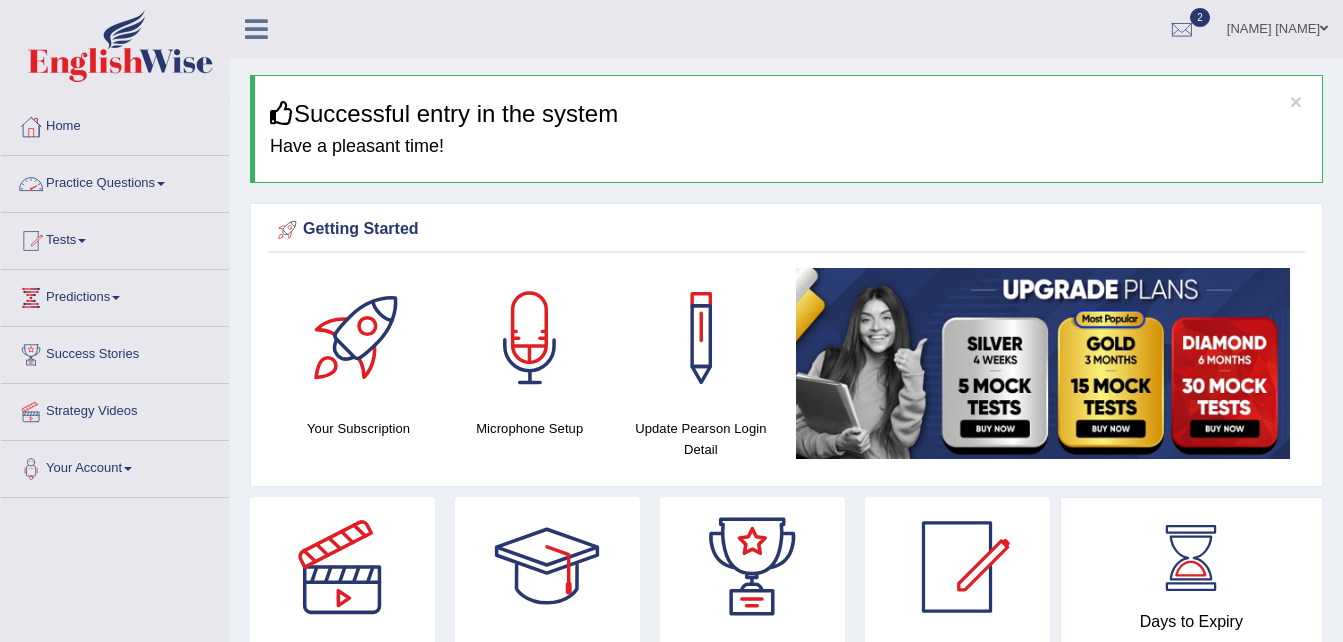 click on "Practice Questions" at bounding box center [115, 181] 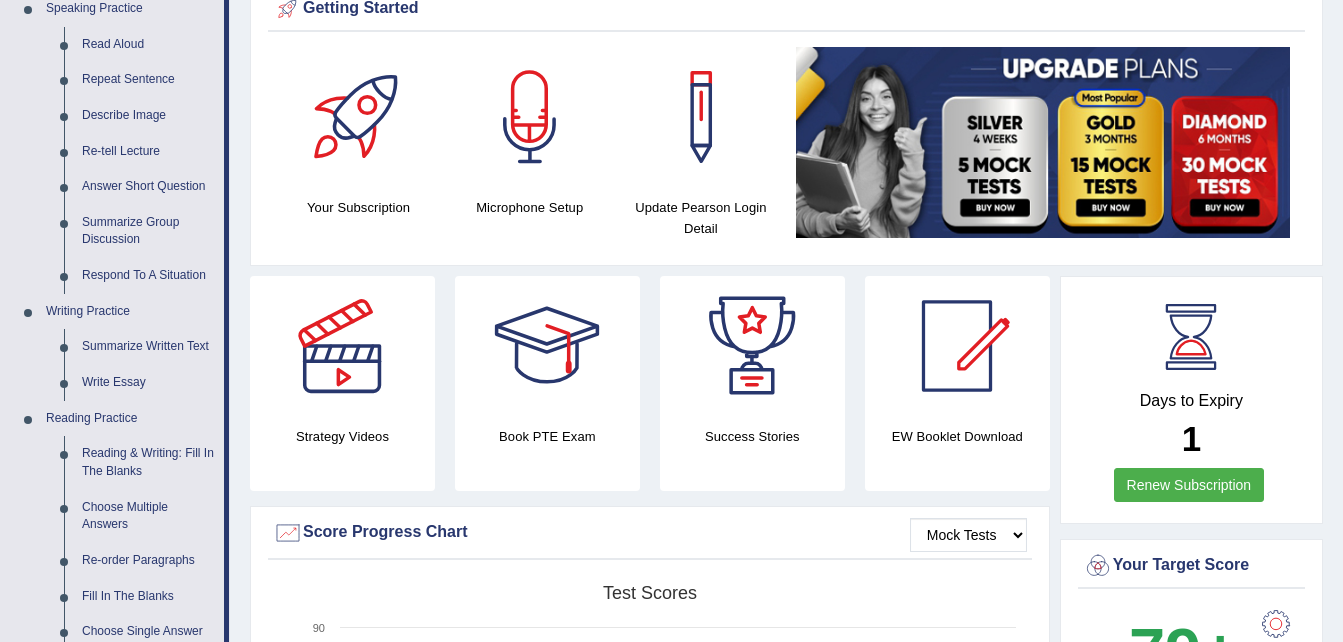 scroll, scrollTop: 240, scrollLeft: 0, axis: vertical 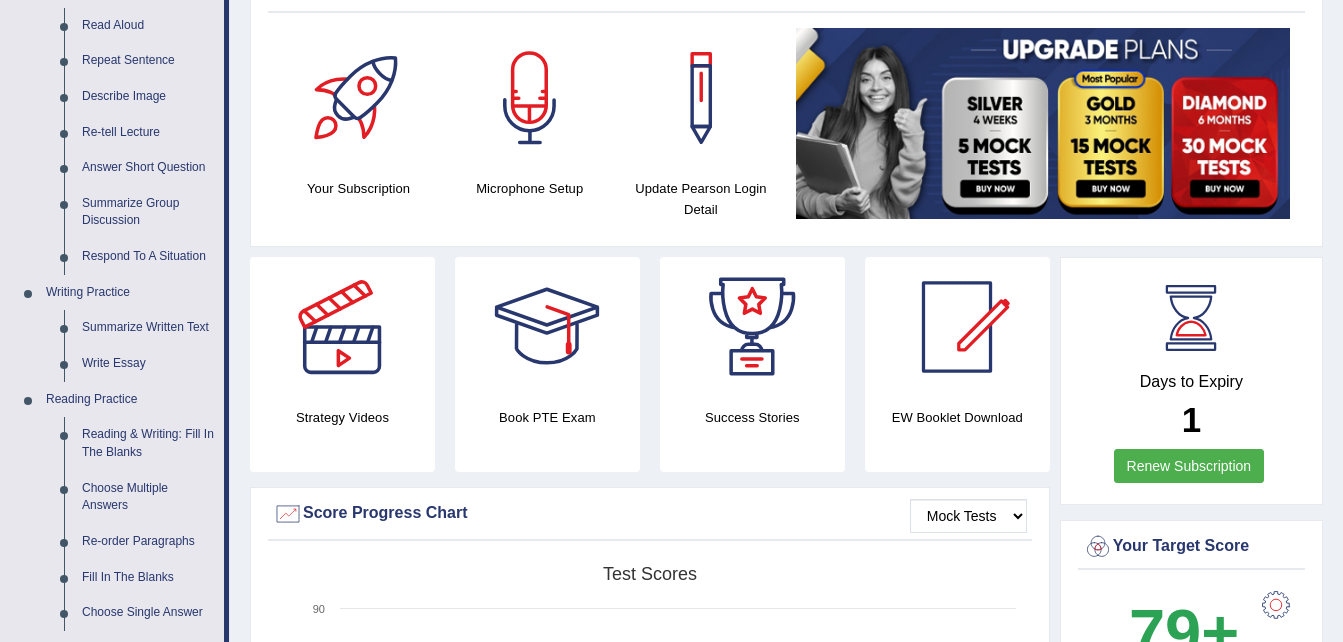 click on "Renew Subscription" at bounding box center [1189, 466] 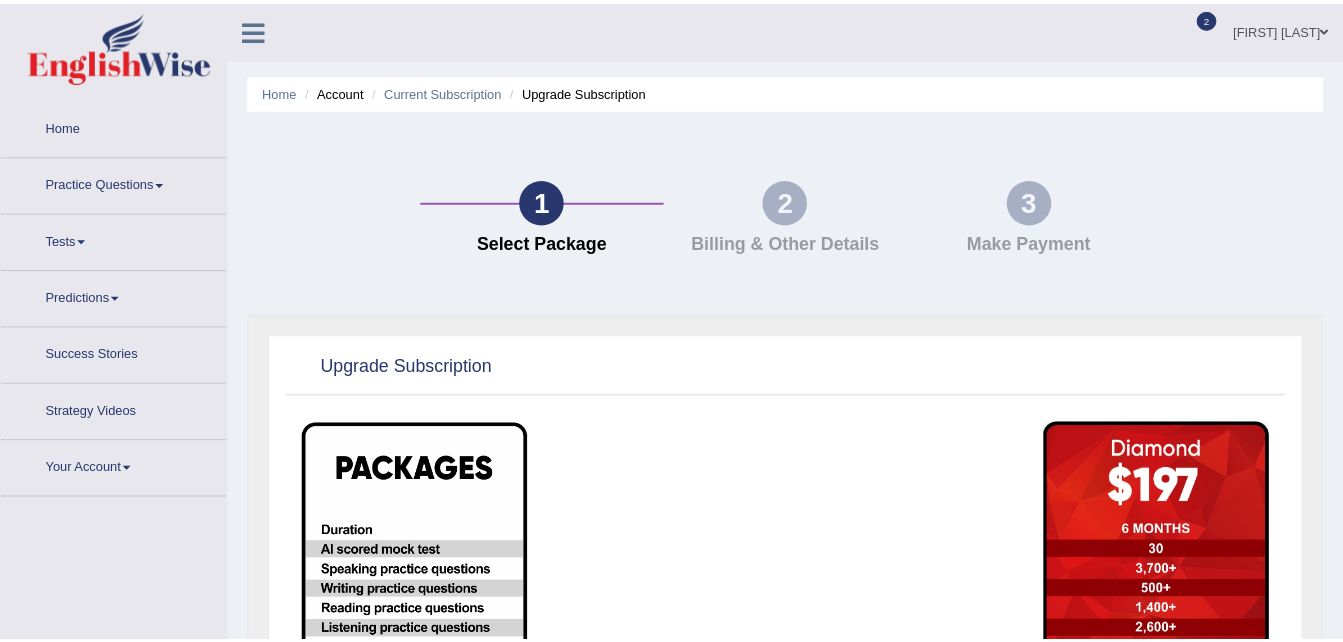 scroll, scrollTop: 0, scrollLeft: 0, axis: both 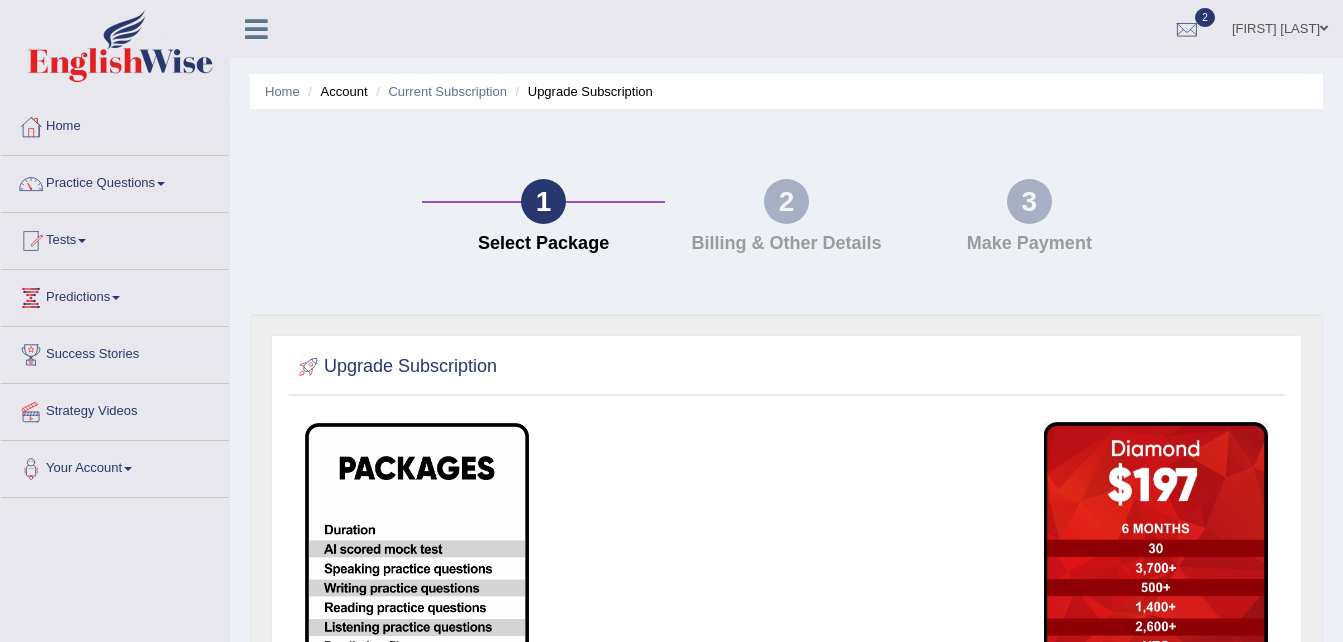 click on "Upgrade Subscription" at bounding box center (786, 655) 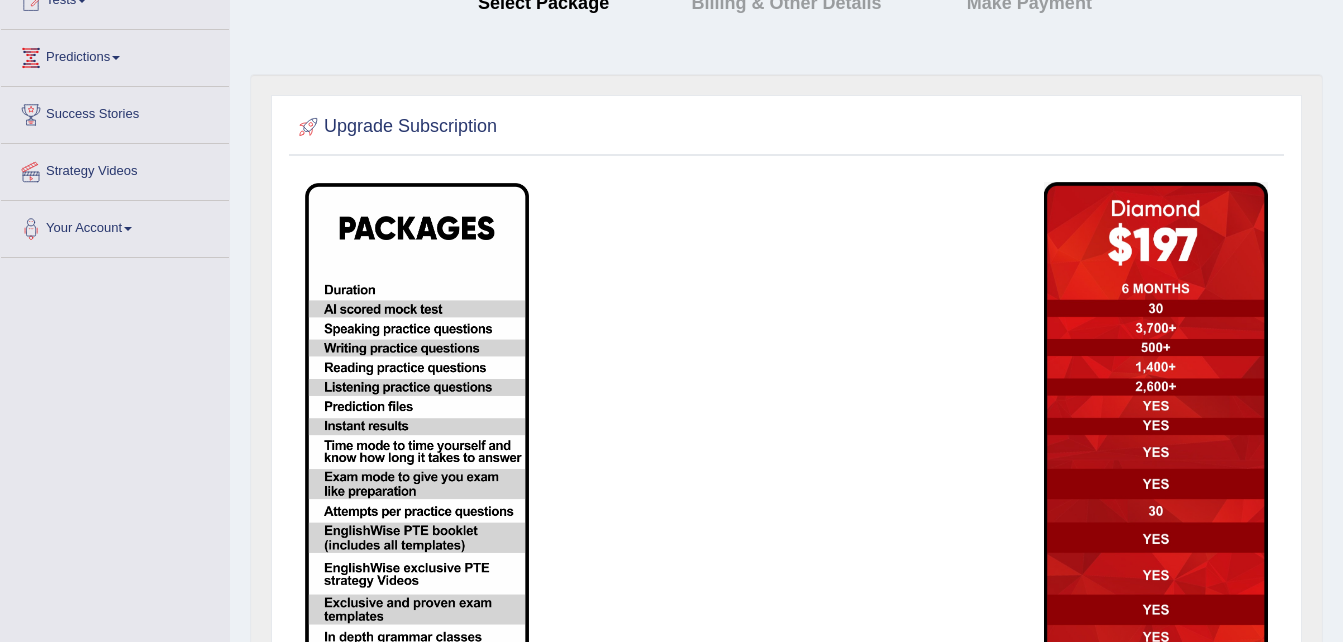 scroll, scrollTop: 280, scrollLeft: 0, axis: vertical 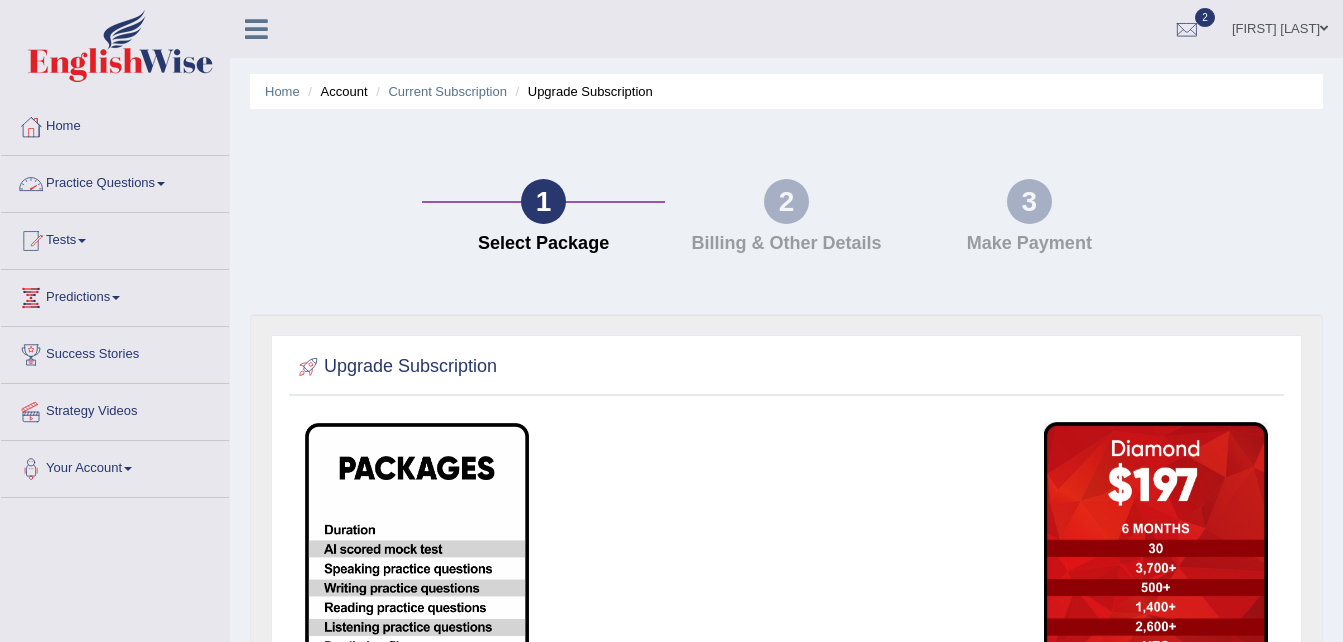 click on "Practice Questions" at bounding box center [115, 181] 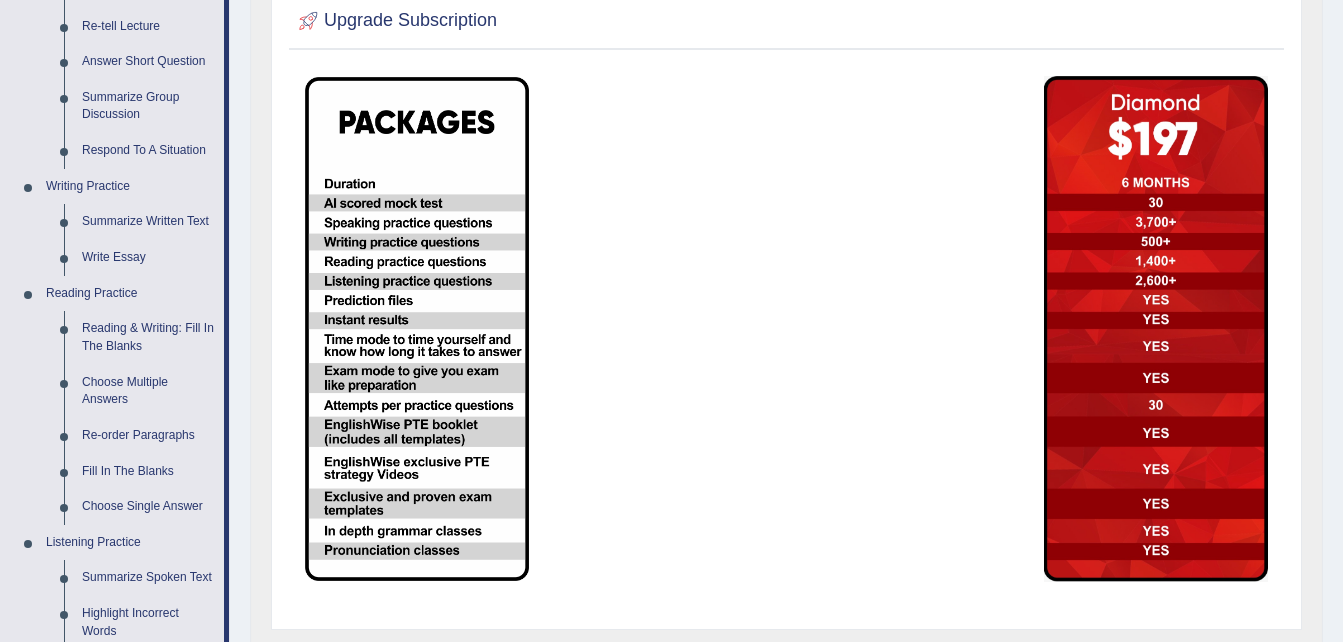 scroll, scrollTop: 365, scrollLeft: 0, axis: vertical 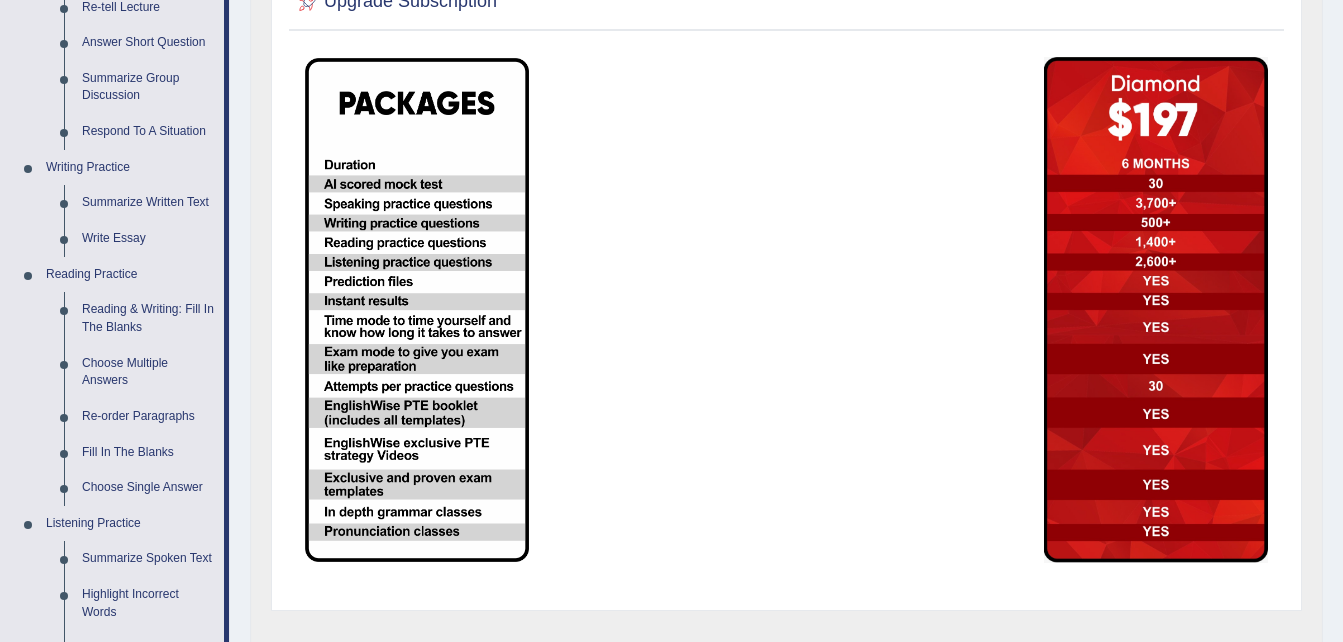 click at bounding box center (1156, 310) 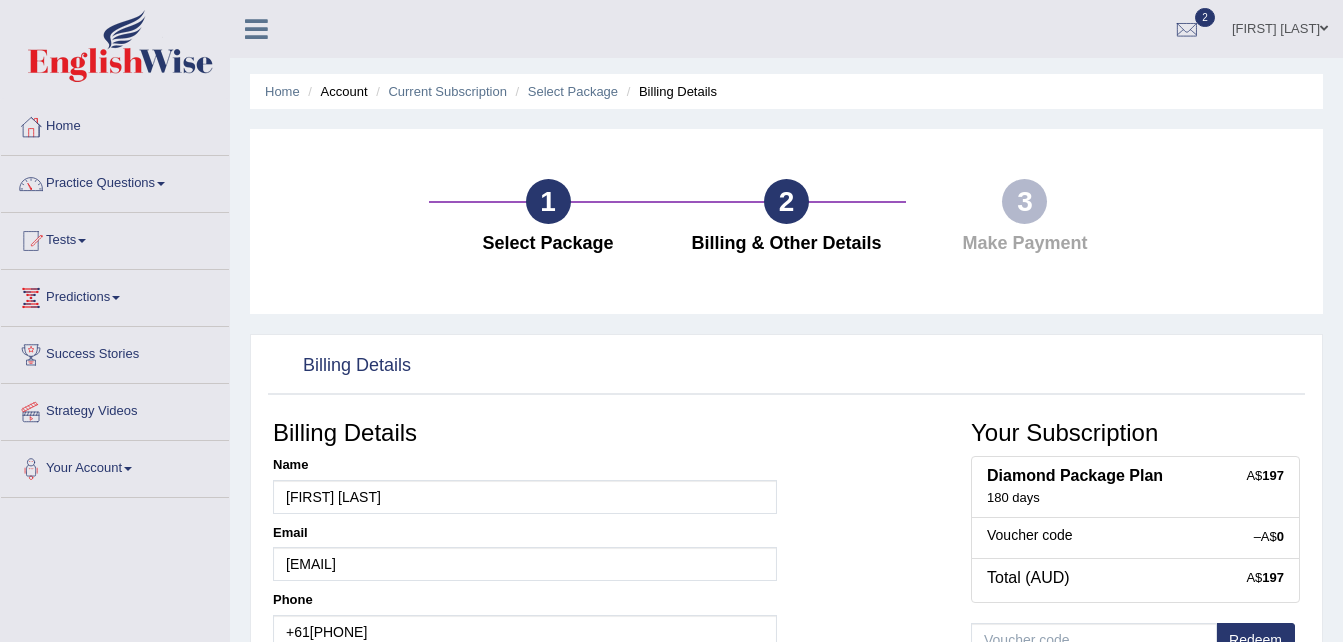 scroll, scrollTop: 0, scrollLeft: 0, axis: both 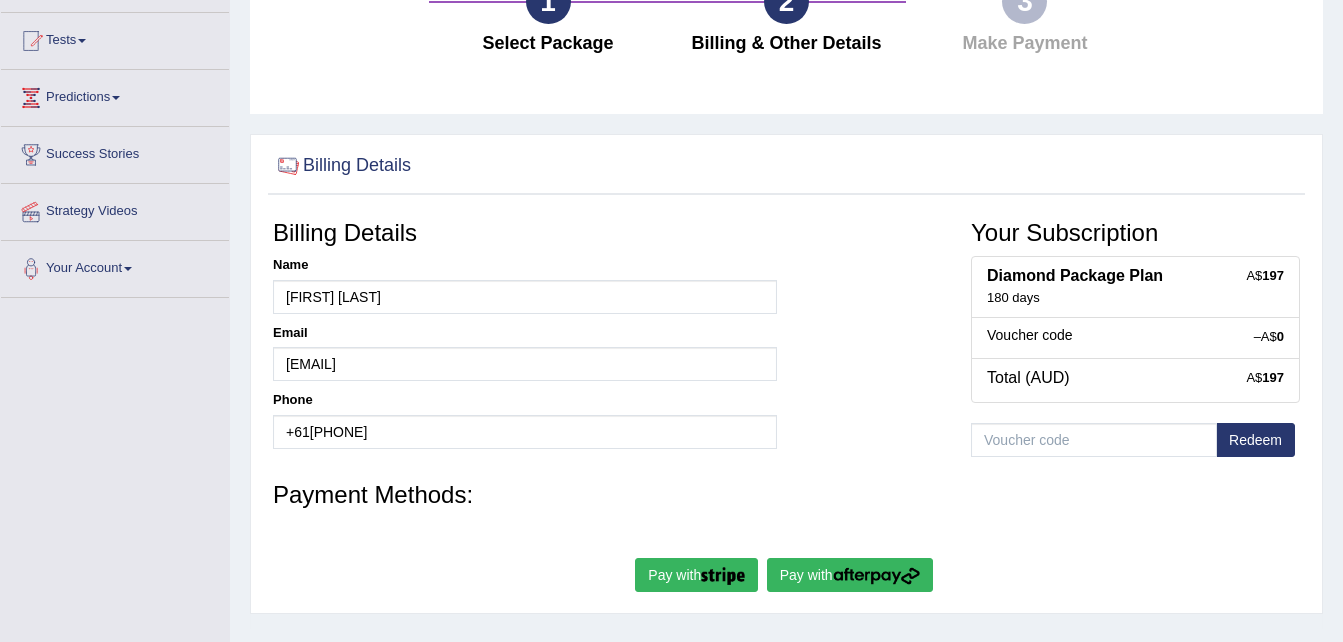 click at bounding box center (876, 576) 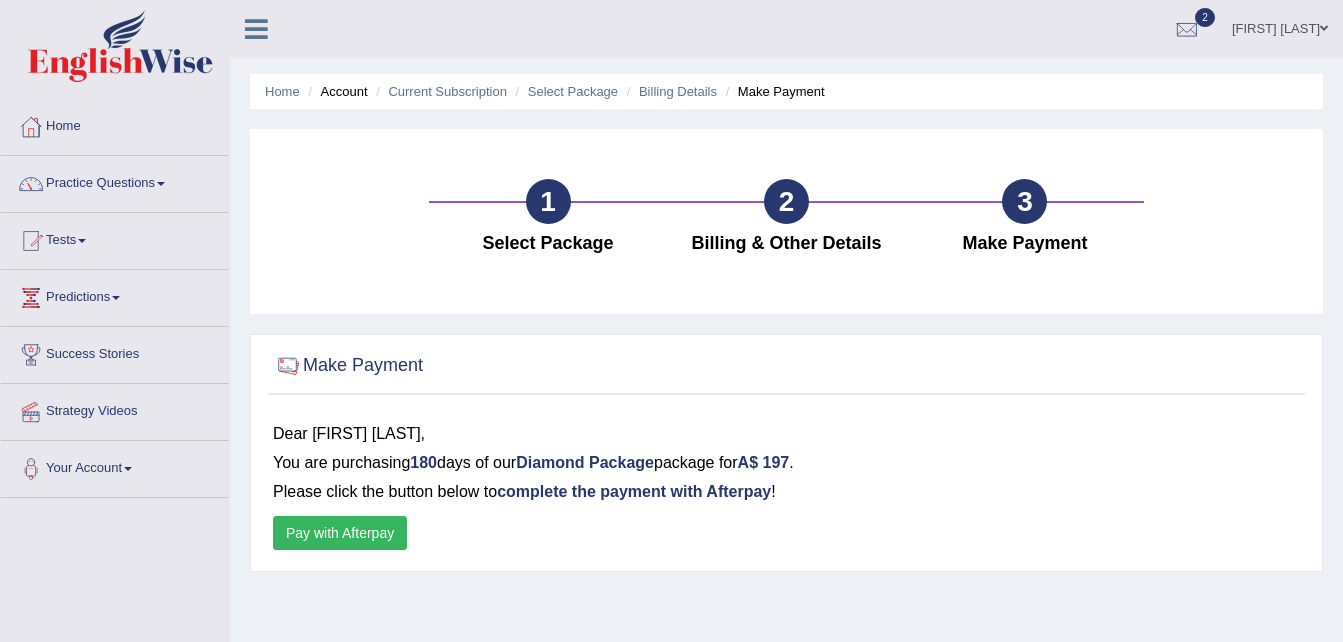 scroll, scrollTop: 0, scrollLeft: 0, axis: both 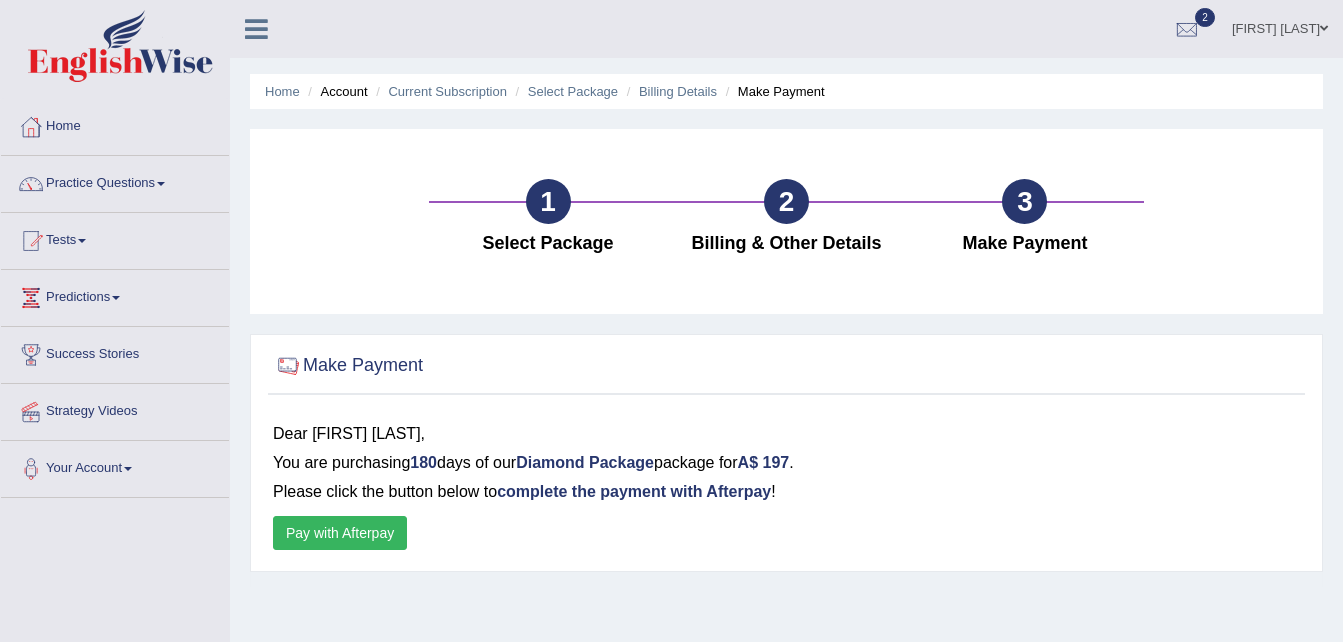 click on "Pay with Afterpay" at bounding box center (340, 533) 